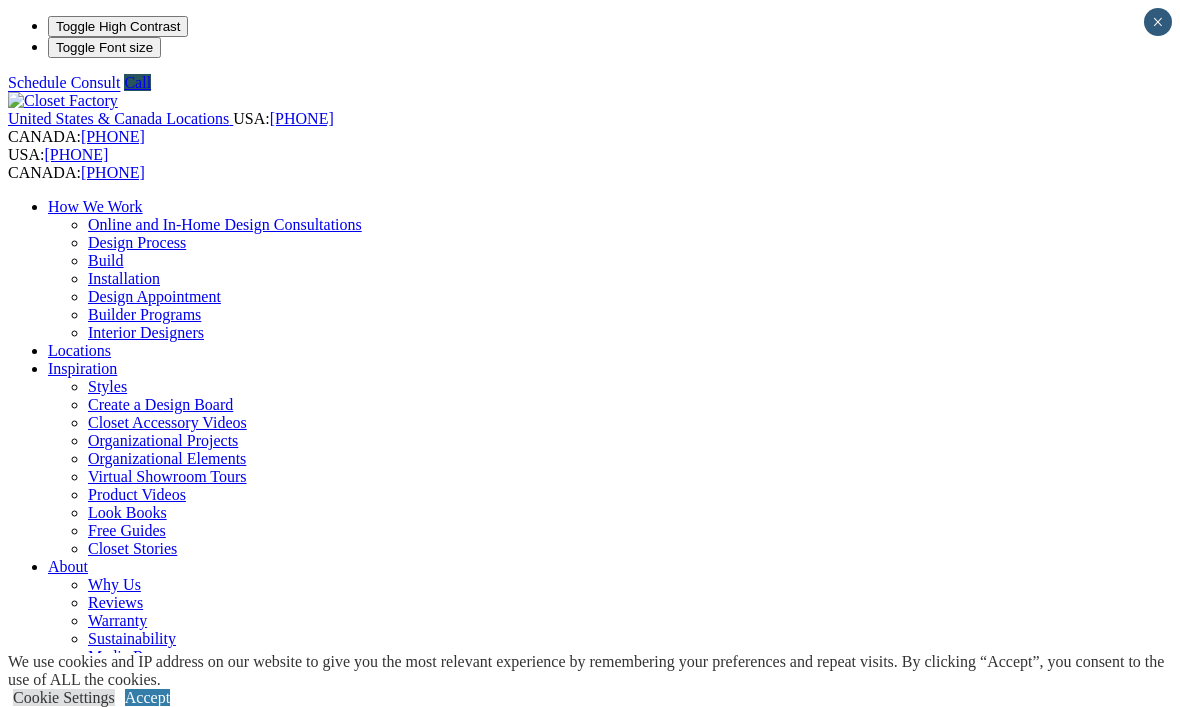 scroll, scrollTop: 0, scrollLeft: 0, axis: both 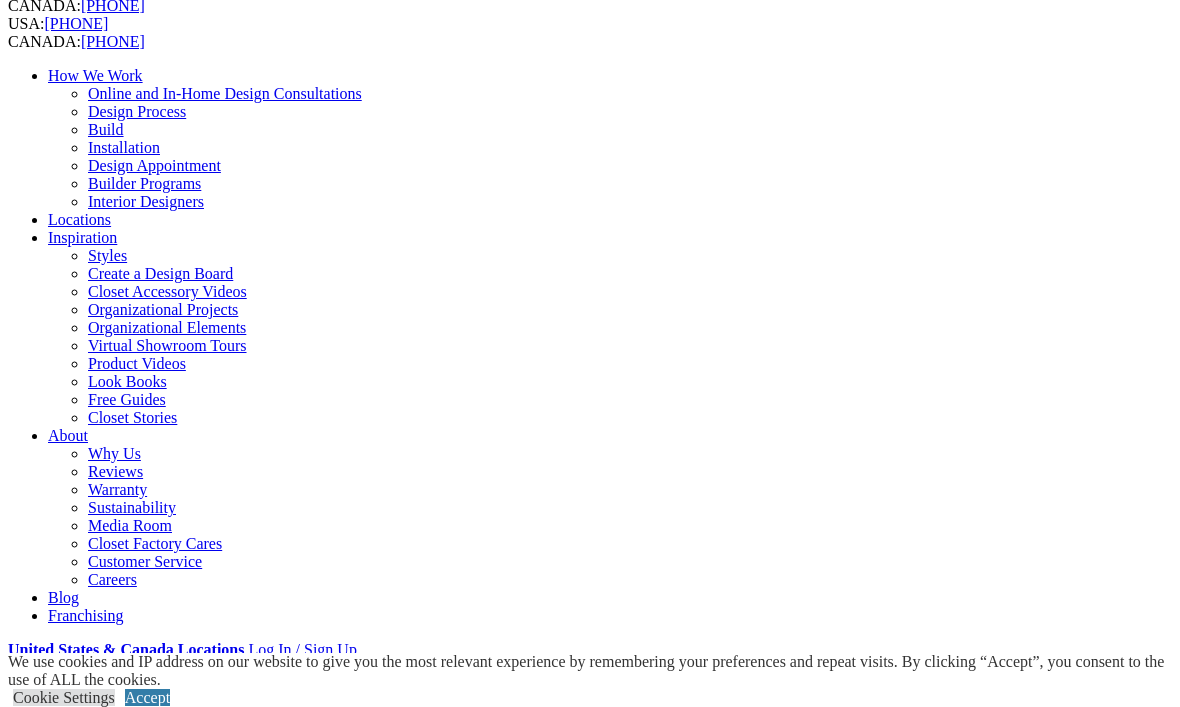 click on "CLOSE (X)" at bounding box center (46, 1714) 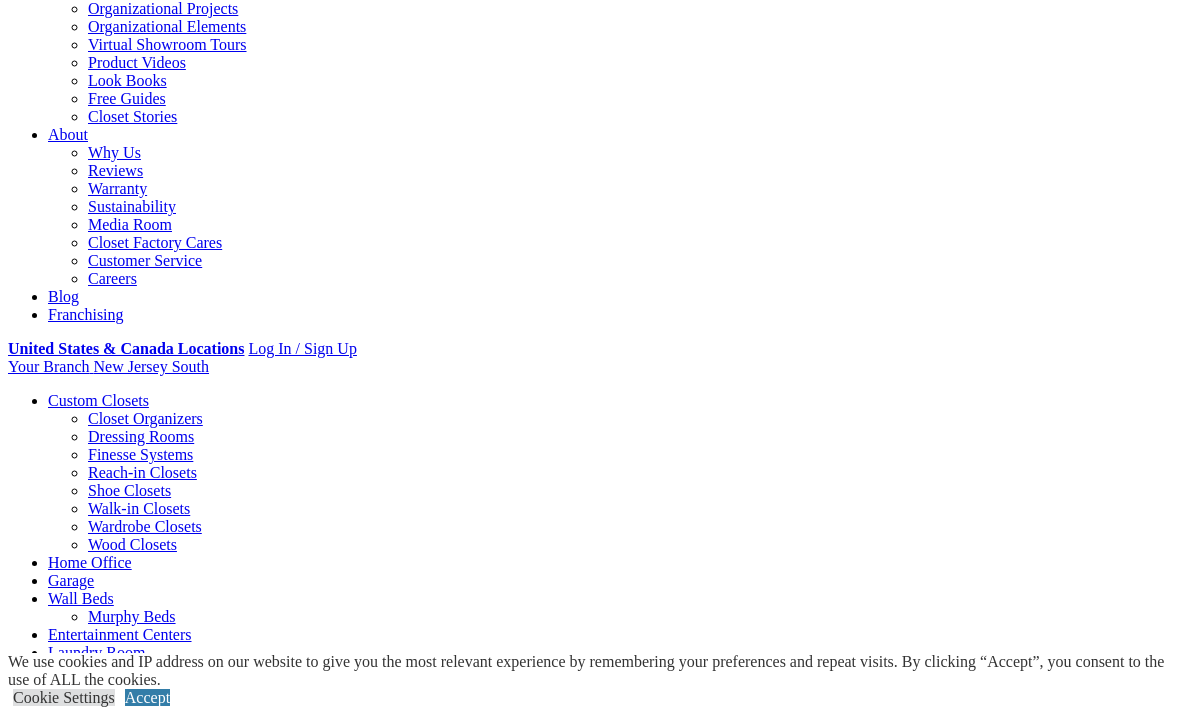 scroll, scrollTop: 435, scrollLeft: 0, axis: vertical 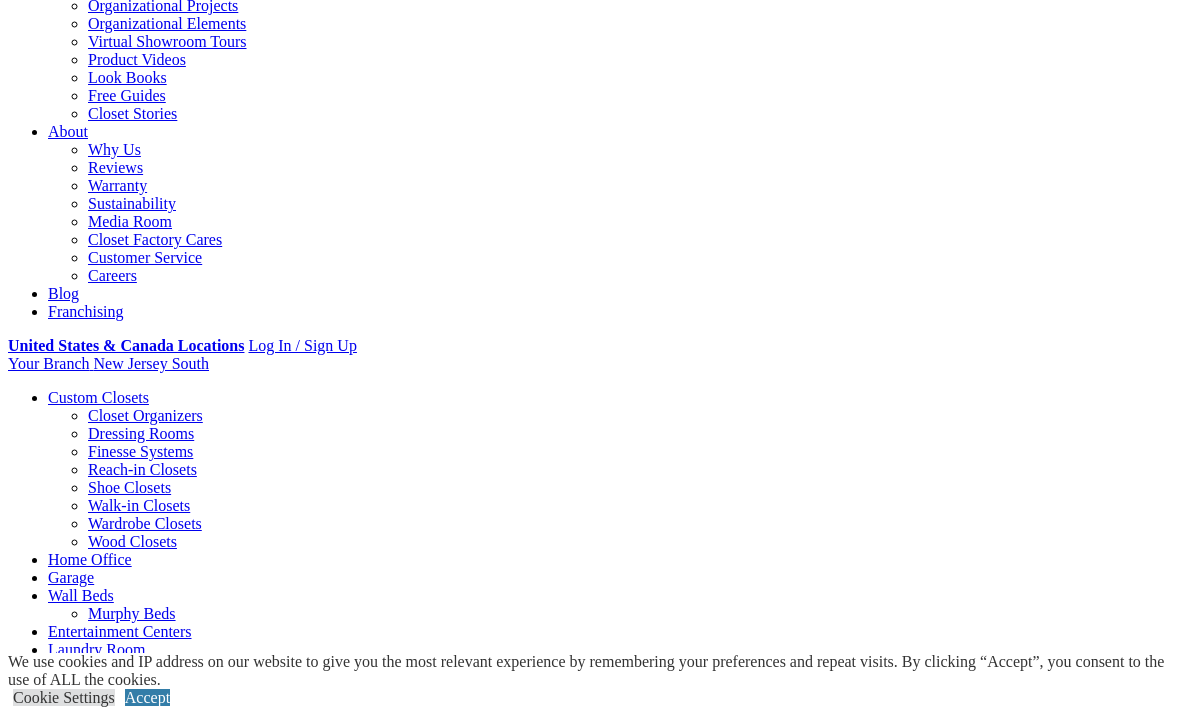 click on "Closet Systems Organize Your Wardrobe As one of the oldest custom closet companies, we understand that everything in your closets is an expression of you. We feel your closet and the system we design for you should be no different. Whether your space is a walk-in, reach-in, or a spare room, our closet designer has the vision and creativity to turn your dream into reality. By collaborating with expert designers, your wardrobe will be organized efficiently and laid out with a focus on the way you dress. You get more space, better organization, and an attractive system.
Closet System Benefits: Designed to your wardrobe Organized to be easily accessible  Look your best by quickly coordinating separates Add accessories organizers for easy pairing    Increase Storage And Organization Maximize your closet without construction delays, permits, and mess. We offer hundreds of ways to style your design while increasing the space’s storage capacity. Working with a  closet designer Custom Closet Benefits:" at bounding box center [590, 2478] 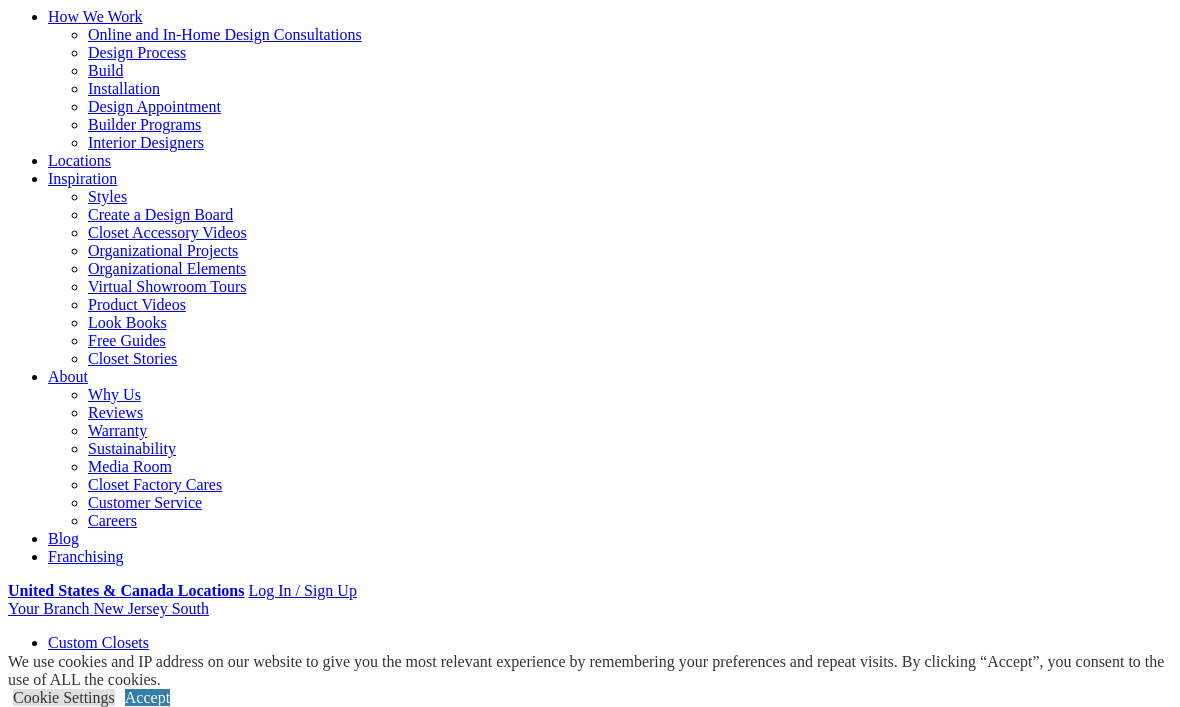 scroll, scrollTop: 183, scrollLeft: 0, axis: vertical 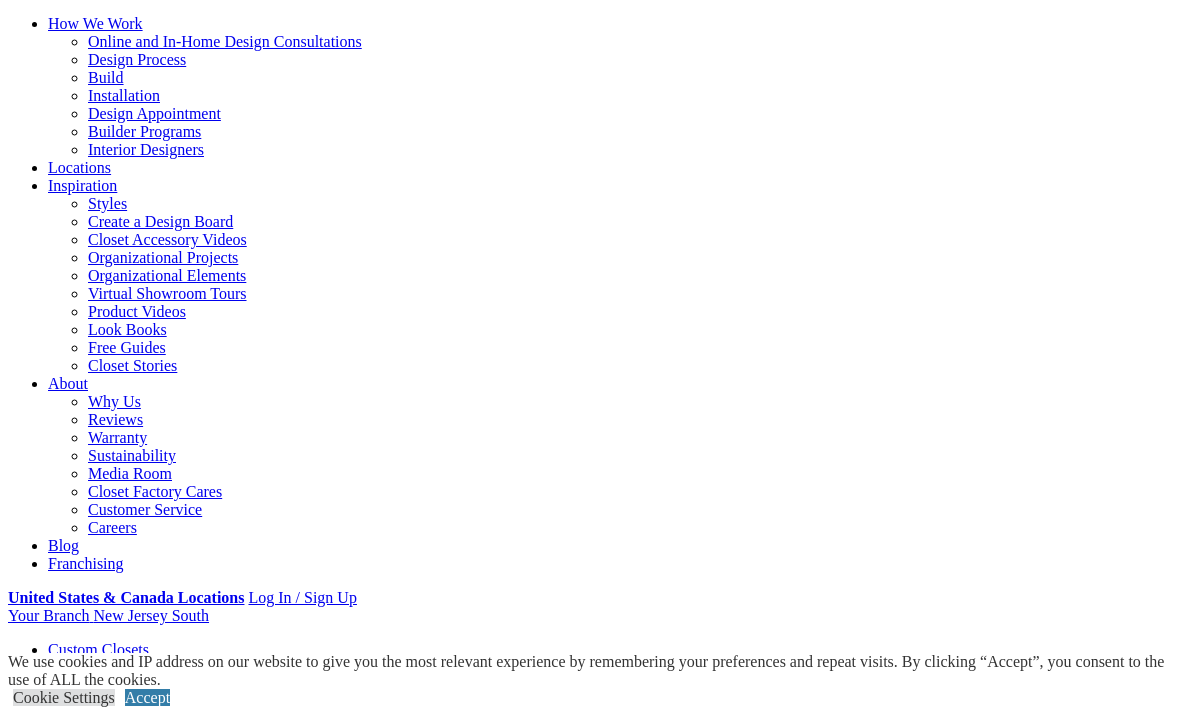 click on "Home Office" at bounding box center [90, 811] 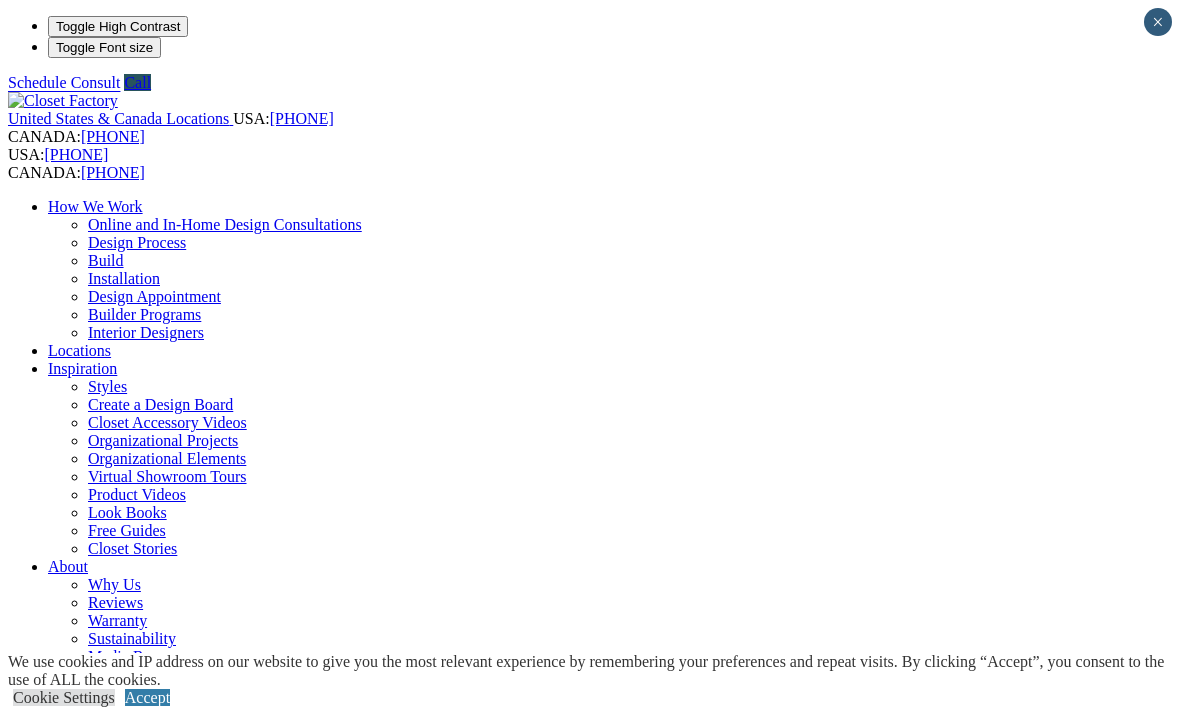 scroll, scrollTop: 0, scrollLeft: 0, axis: both 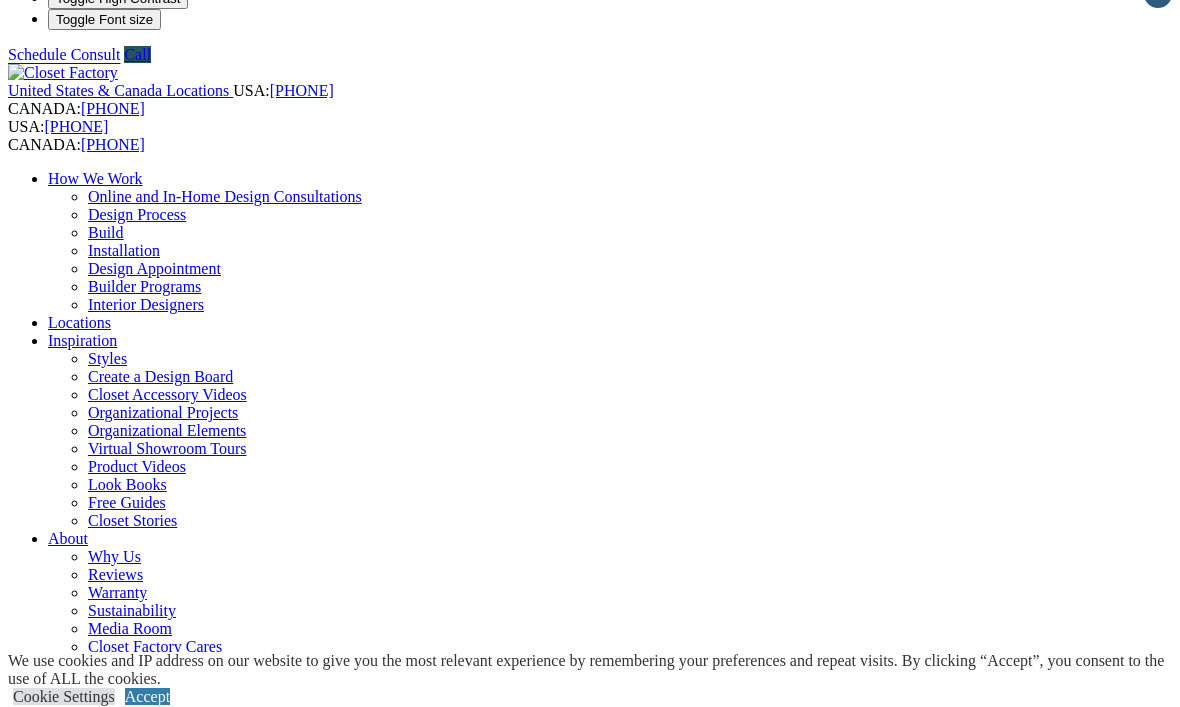 click on "Next Slide" at bounding box center (590, 1960) 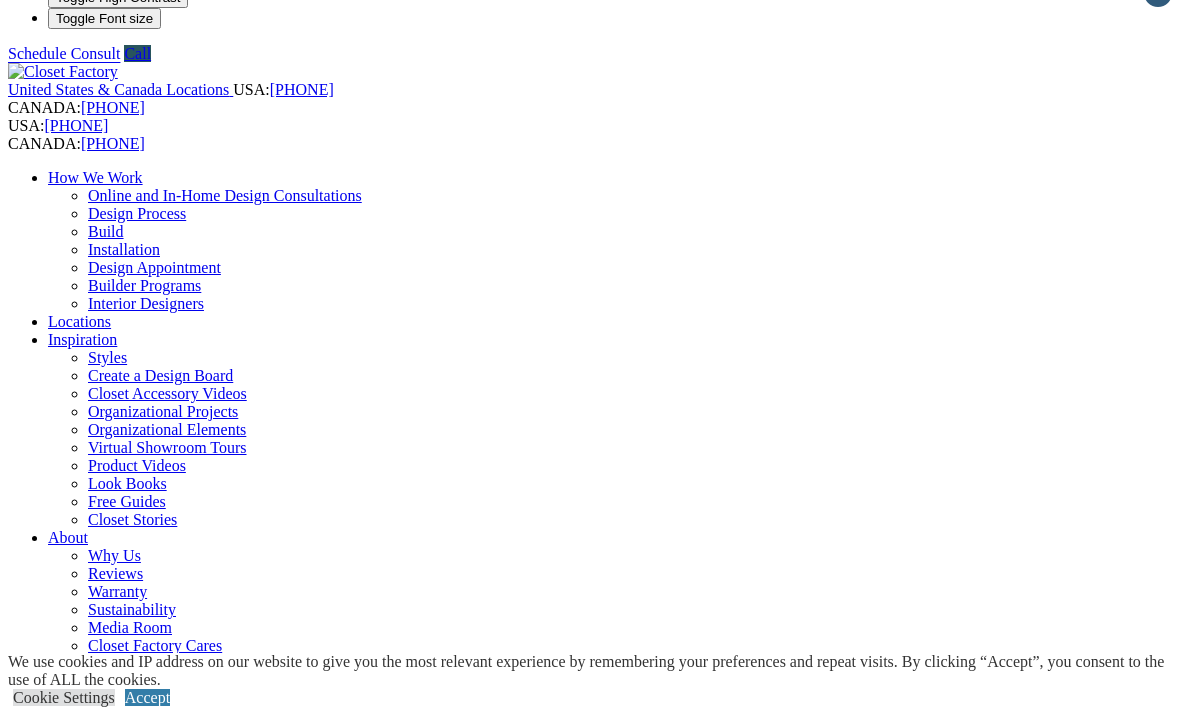 scroll, scrollTop: 57, scrollLeft: 0, axis: vertical 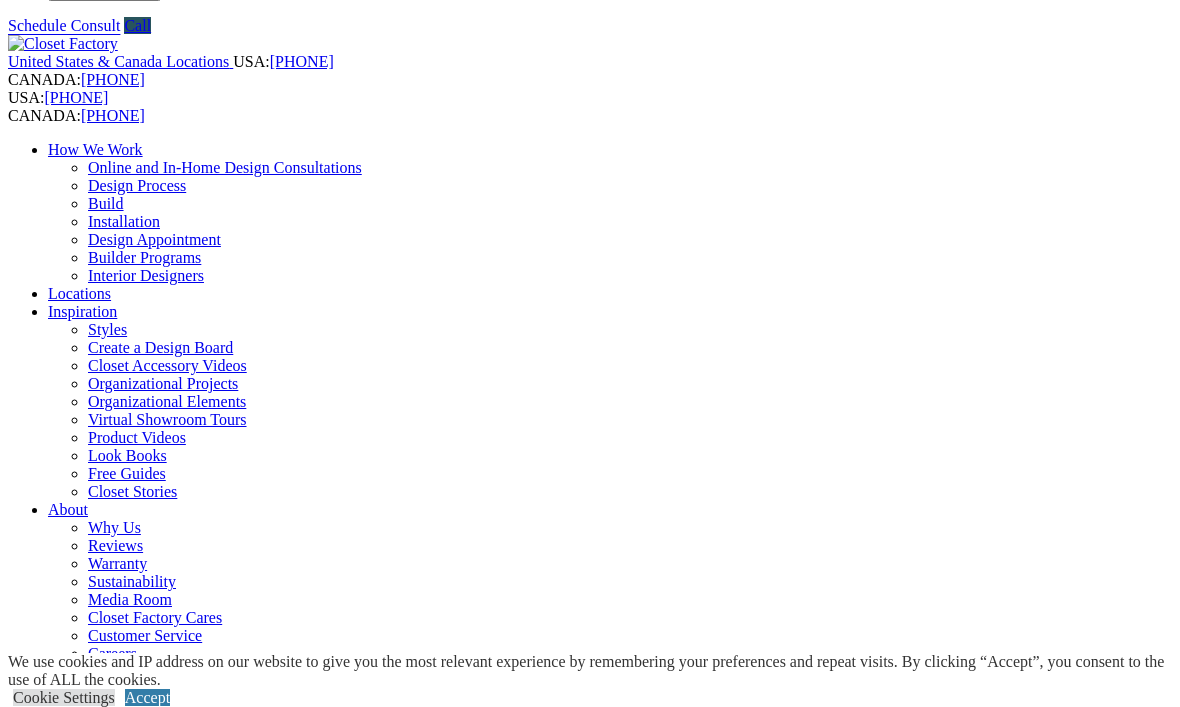 click on "Home Offices
With today’s work-from-home lifestyle, home offices have become a necessary refuge for productivity. You and your designer will focus on your needs now and in the future." at bounding box center [-4122, 1725] 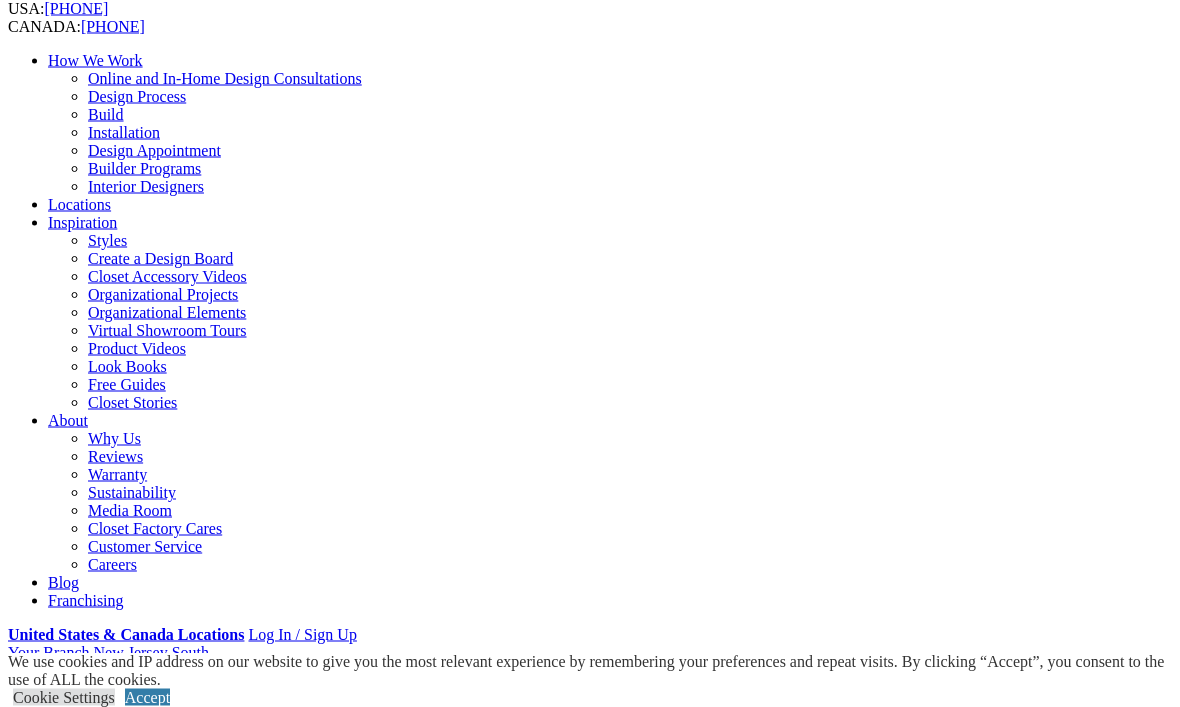 scroll, scrollTop: 146, scrollLeft: 0, axis: vertical 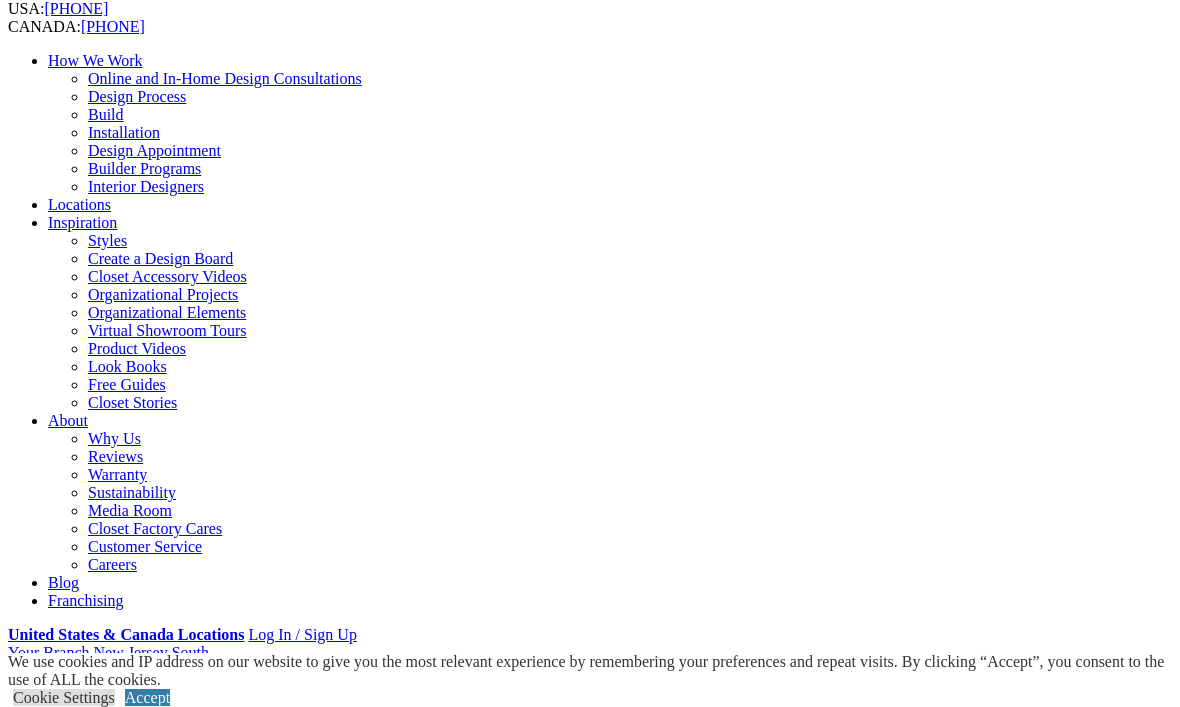 click on "Gallery" at bounding box center [111, 1894] 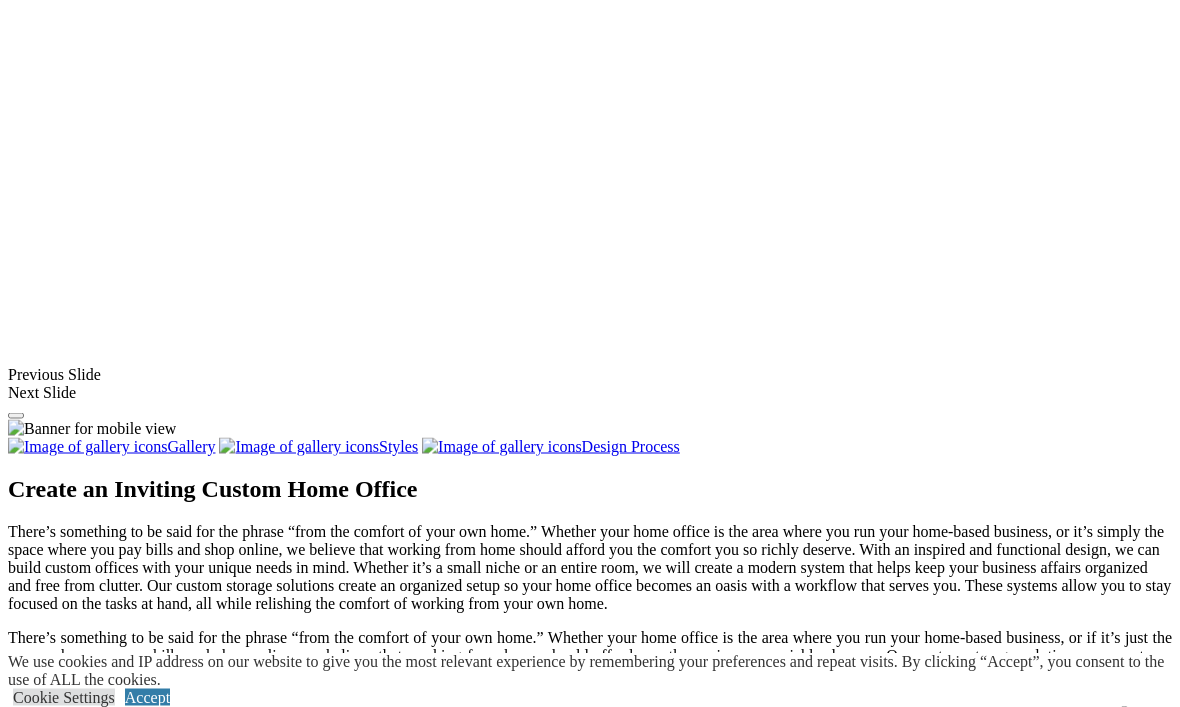 scroll, scrollTop: 1596, scrollLeft: 0, axis: vertical 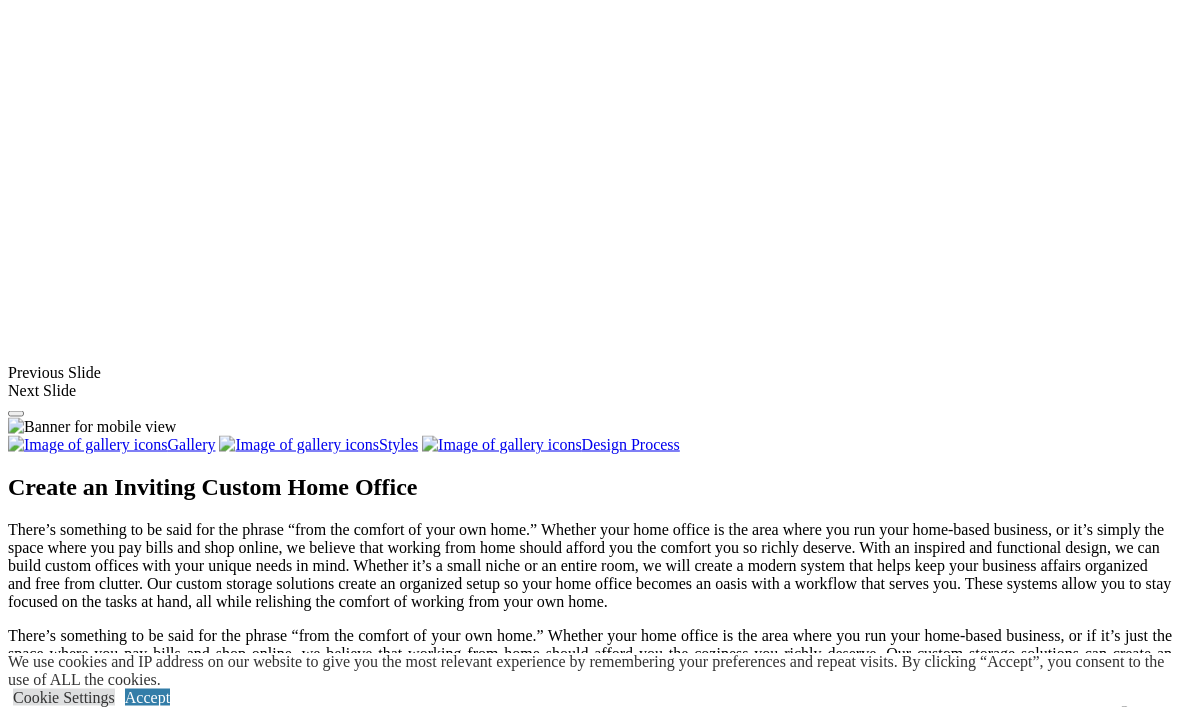 click at bounding box center (74, 1393) 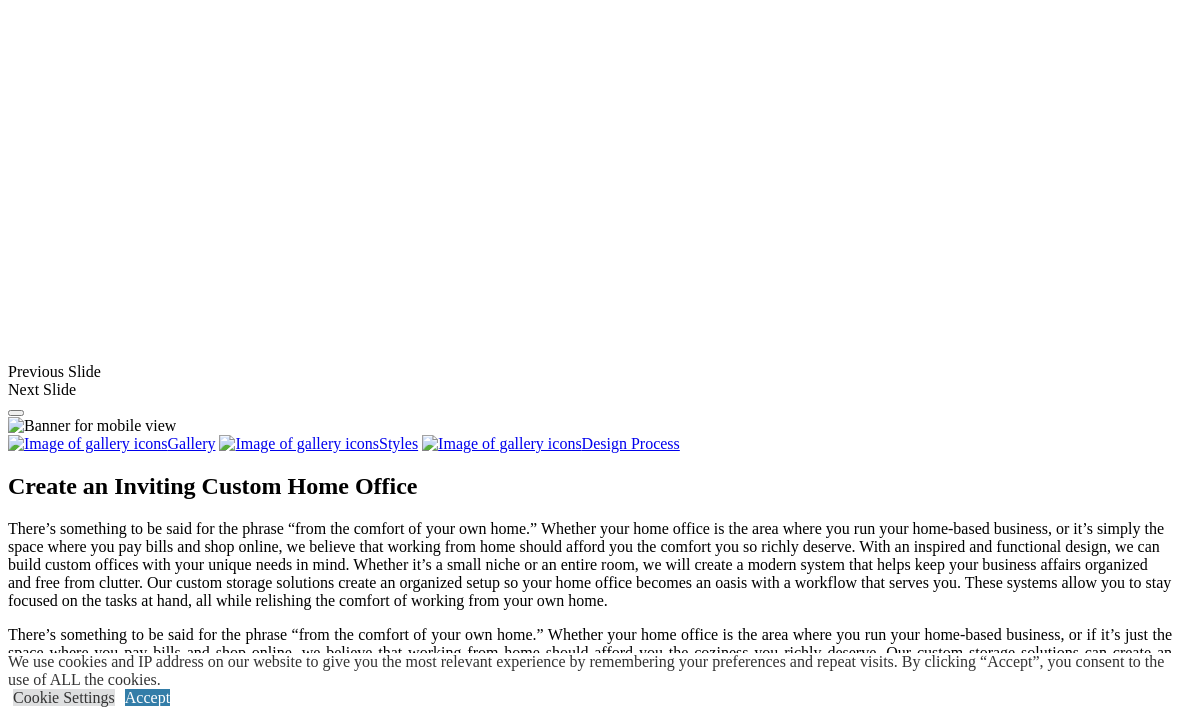 click at bounding box center [590, 36346] 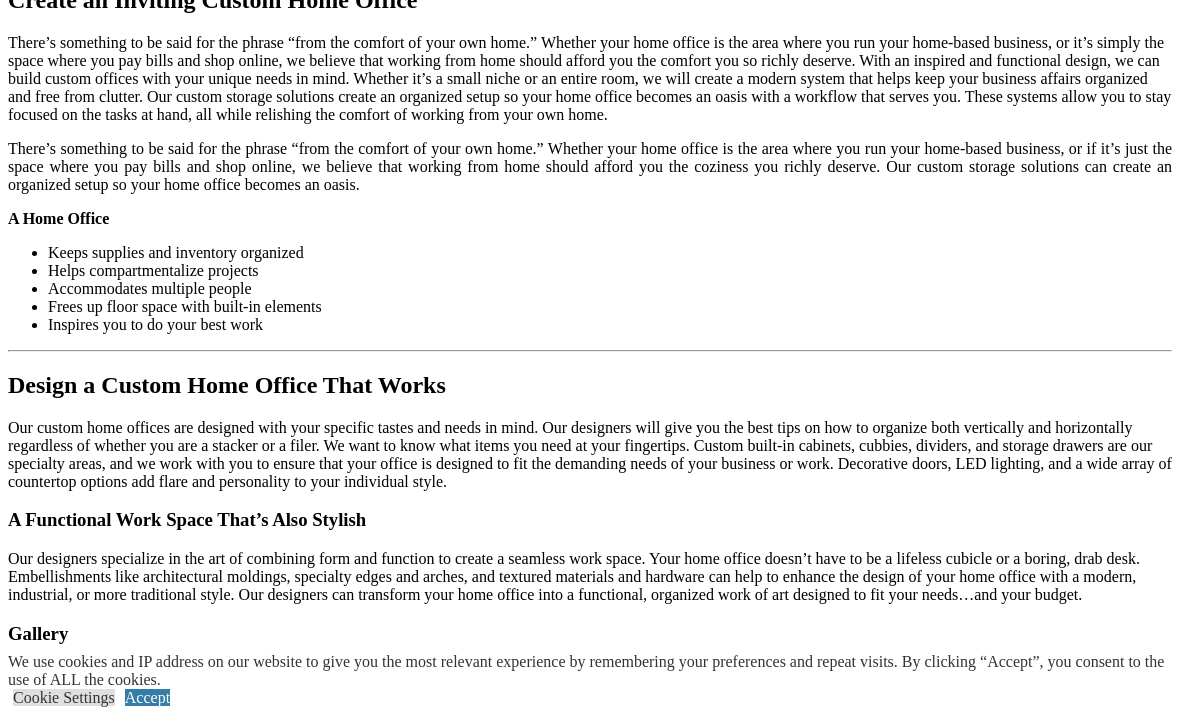 click at bounding box center [93, 1604] 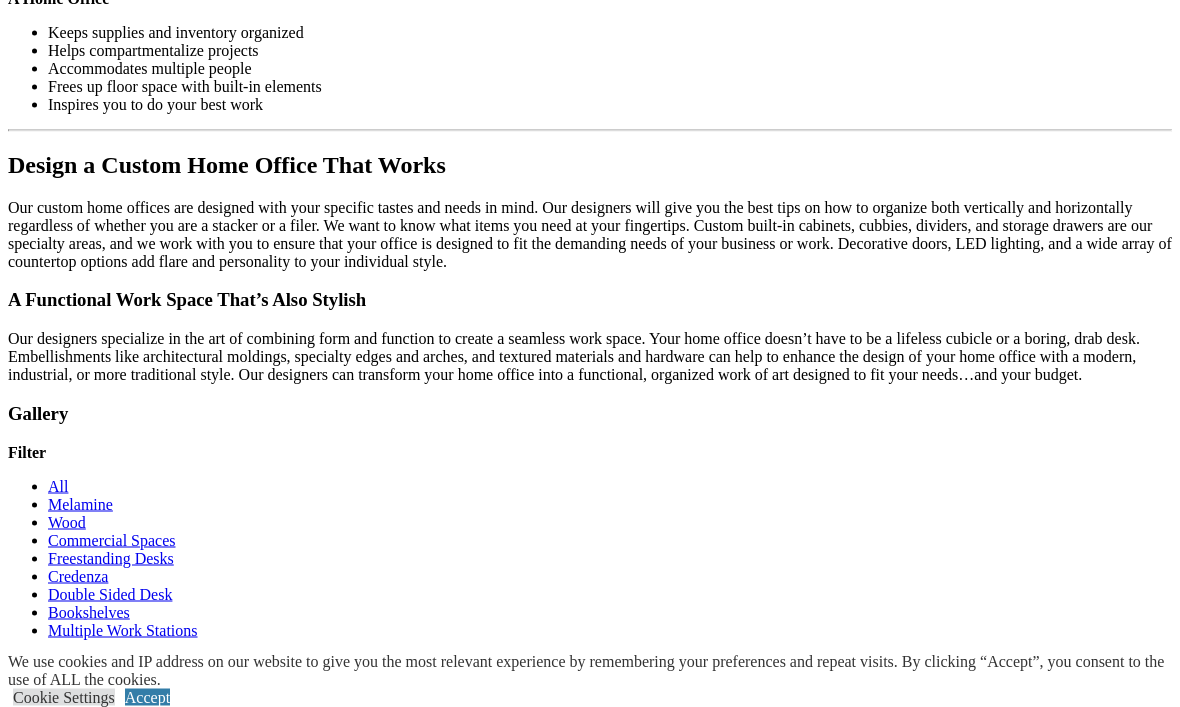 scroll, scrollTop: 2320, scrollLeft: 0, axis: vertical 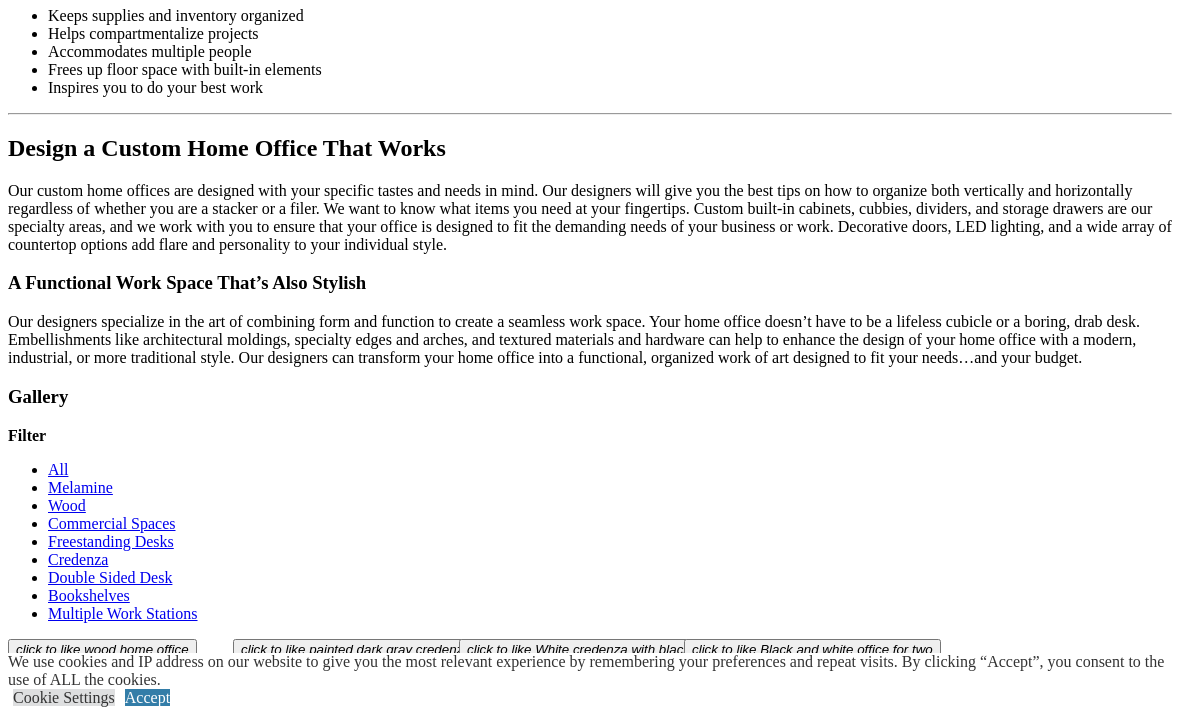 click on "Load More" at bounding box center (44, 1519) 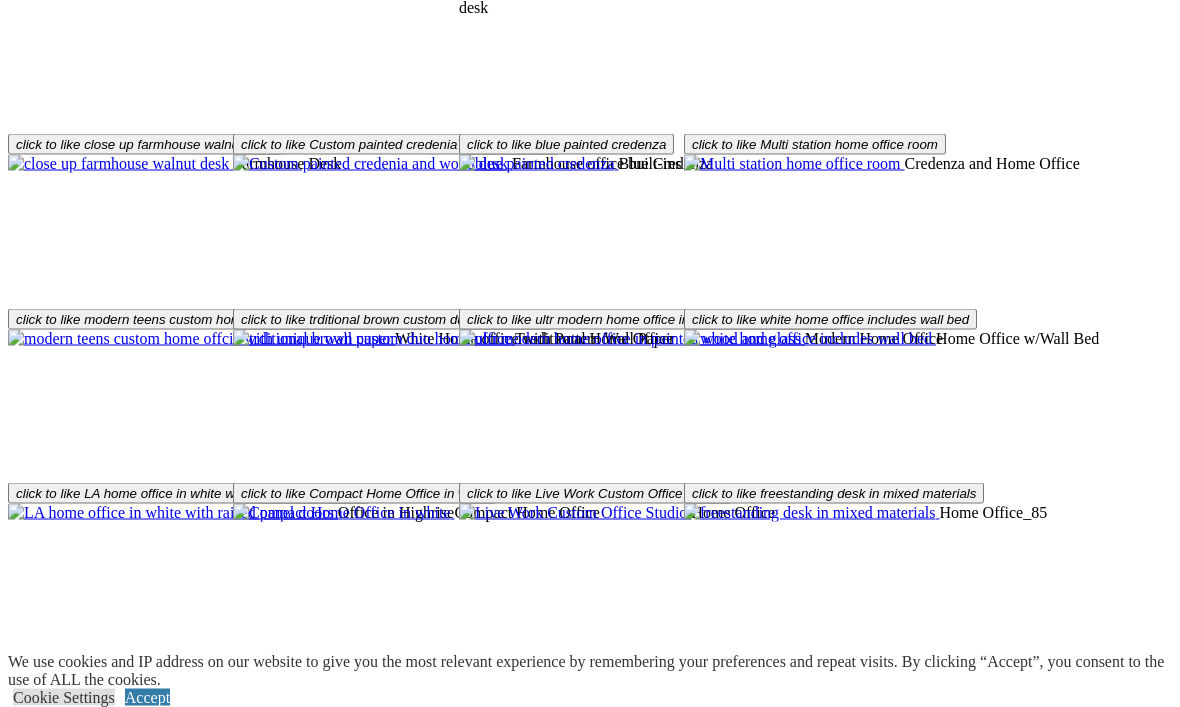scroll, scrollTop: 3004, scrollLeft: 0, axis: vertical 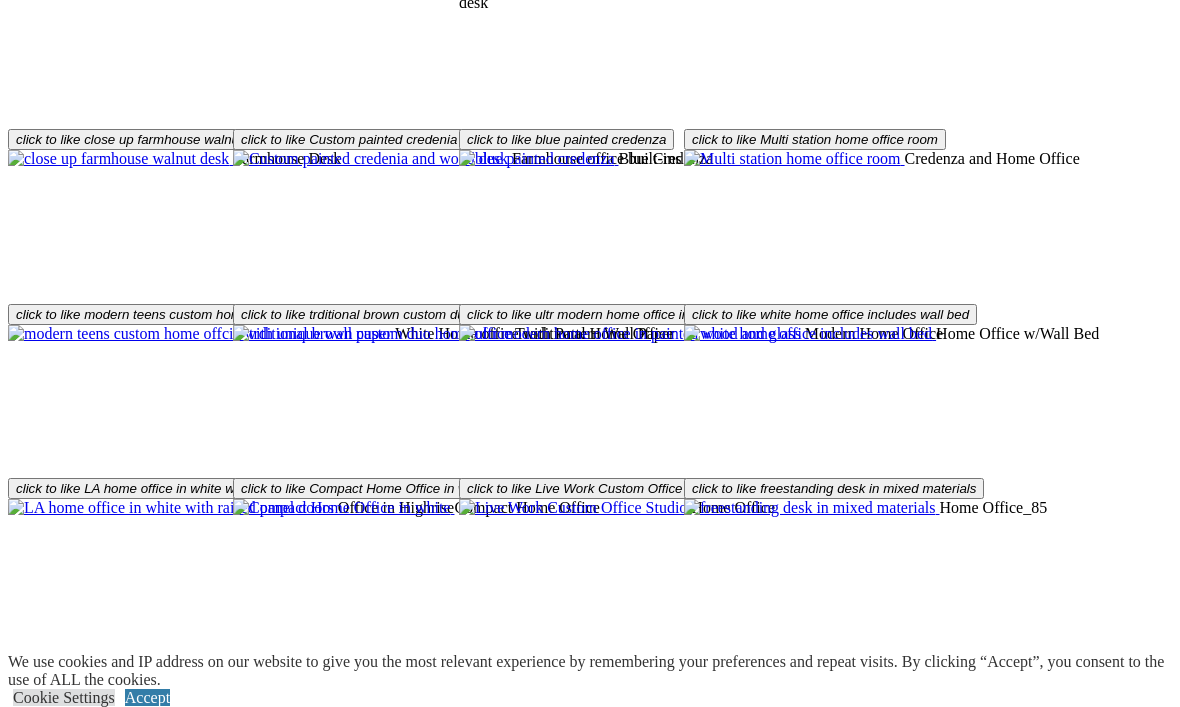 click on "Load More" at bounding box center [44, 1359] 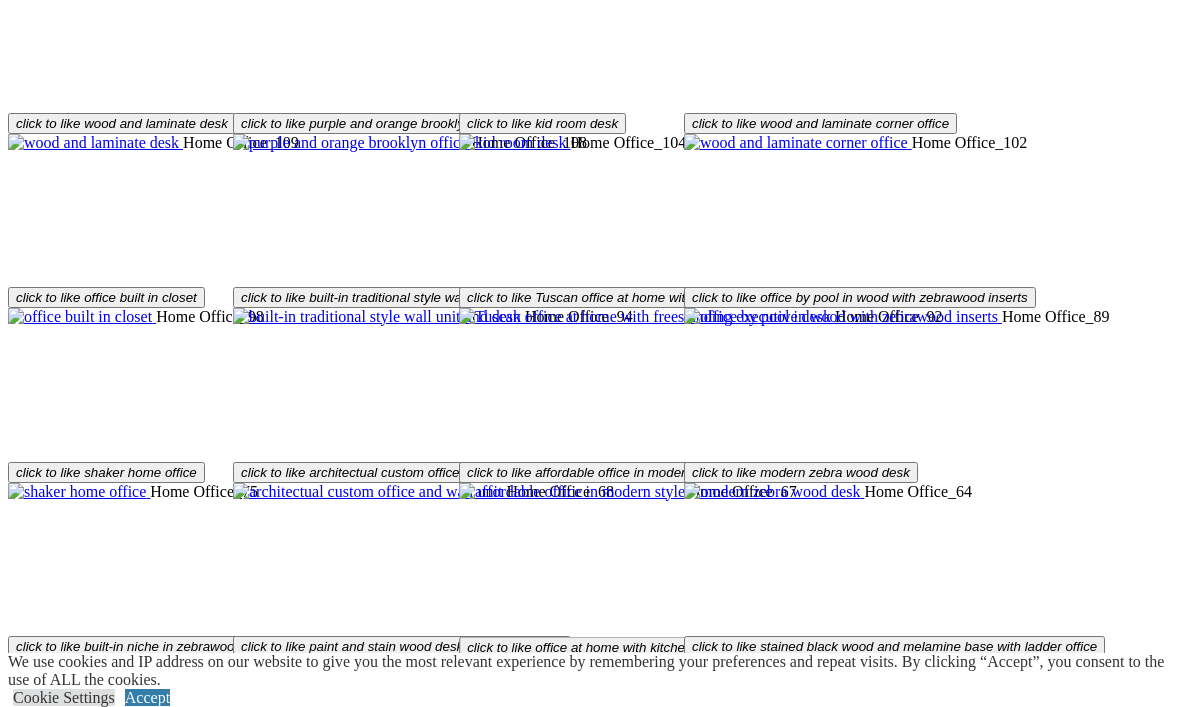 scroll, scrollTop: 3543, scrollLeft: 0, axis: vertical 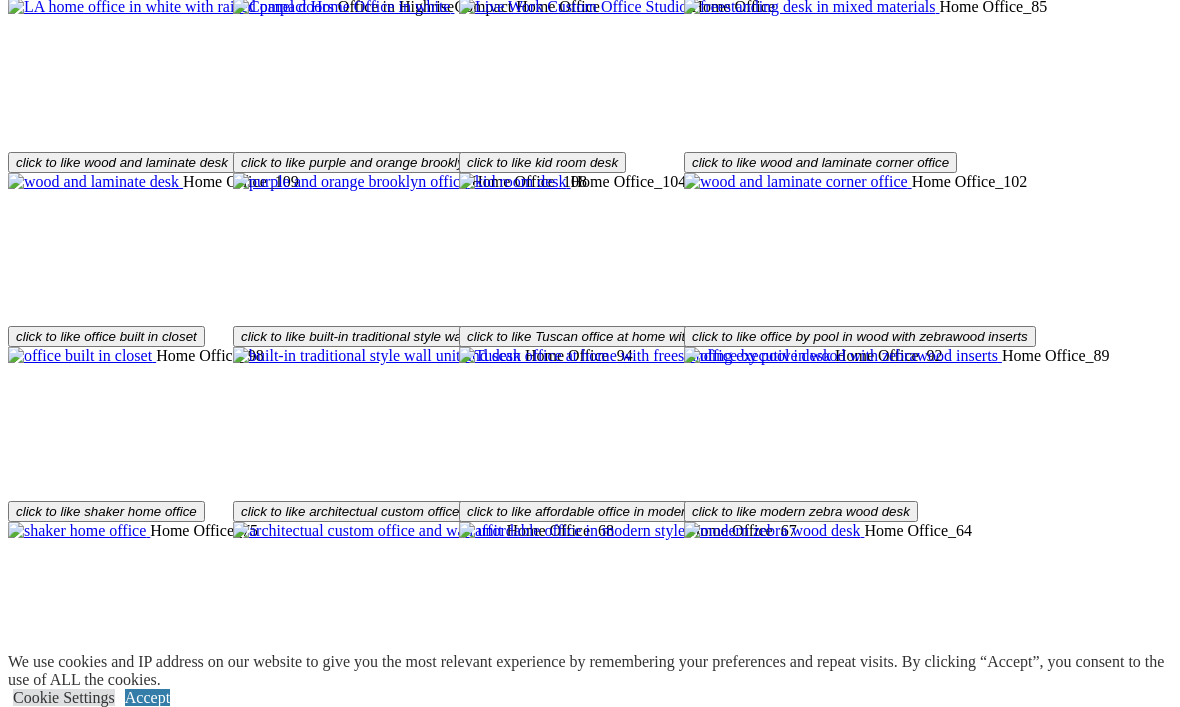 click on "Embellish, Select a Finish, & Accessorize. The art is in the details. With a focus on perfecting even the smallest aspects of your custom home office design, your designer will introduce you to our complete selection of embellishments, finishes, and accessories during your in-home design collaboration. Featured items are a sampling to introduce you to our fashion-forward offering. Selection varies by location.
Accessories
Finishes
Embellishments
Click on any item below to view all available options.
Wall Safes Digital wall safes can be hidden behind hanging sections, bookshelves, or in cabinets.
Ladders – Wood Wooden ladder systems for libraries and other hard-to-reach areas extend your reach. Custom stain also available.
Fabric File Boxes Fabric boxes look better than your typical file storage box and can be pulled out for easy access.
Drawer Organizers Create your own layout for your office or craft room drawers with Lucite dividers.
Solid Dividers" at bounding box center [590, 4106] 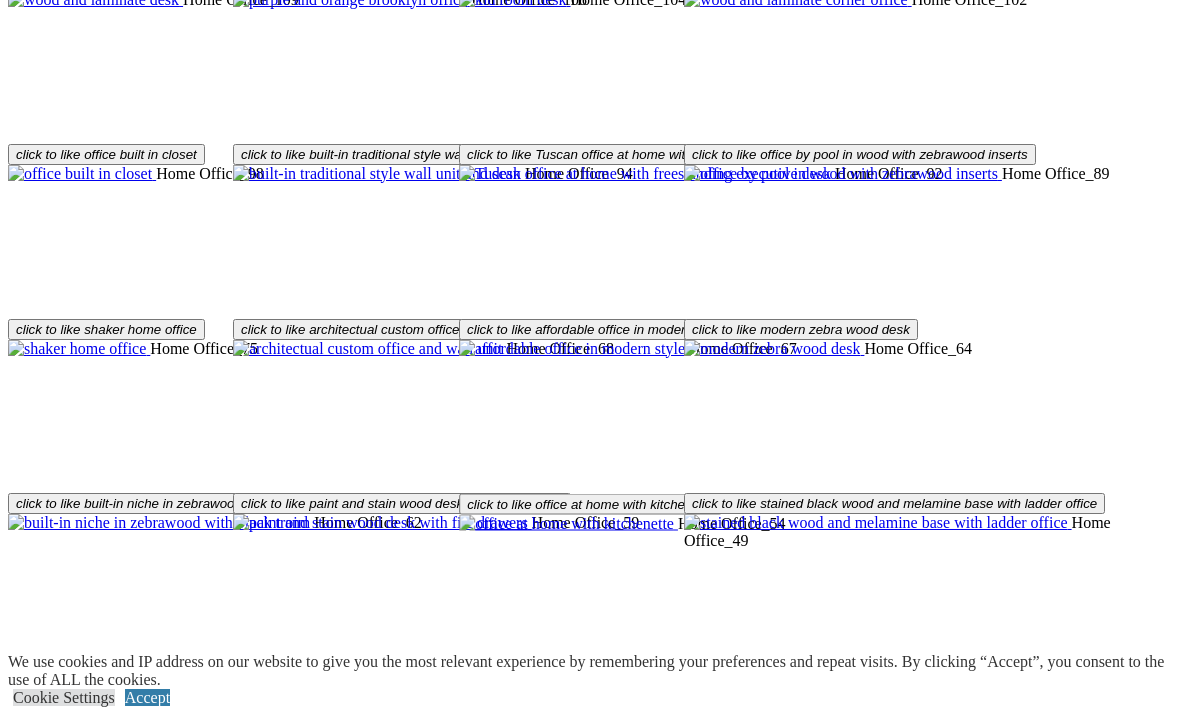 click on "We use cookies and IP address on our website to give you the most relevant experience by remembering your preferences and repeat visits. By clicking “Accept”, you consent to the use of ALL the cookies. Cookie Settings Accept" at bounding box center (594, 680) 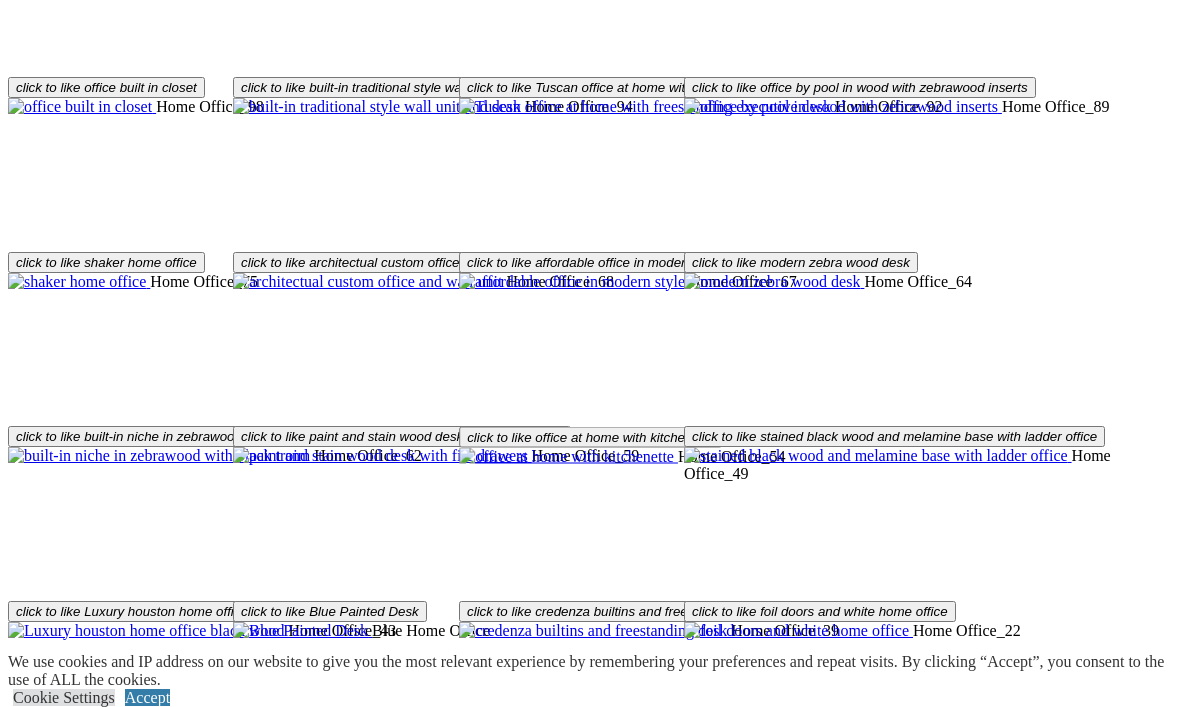 scroll, scrollTop: 3609, scrollLeft: 0, axis: vertical 